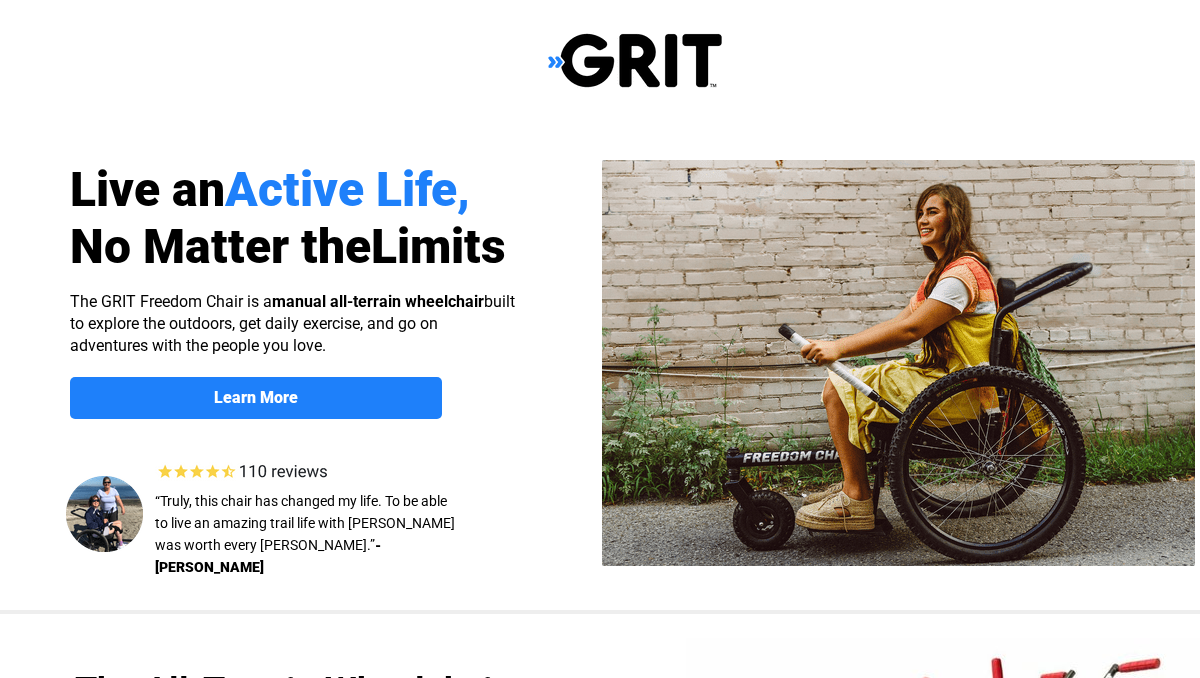 scroll, scrollTop: 0, scrollLeft: 0, axis: both 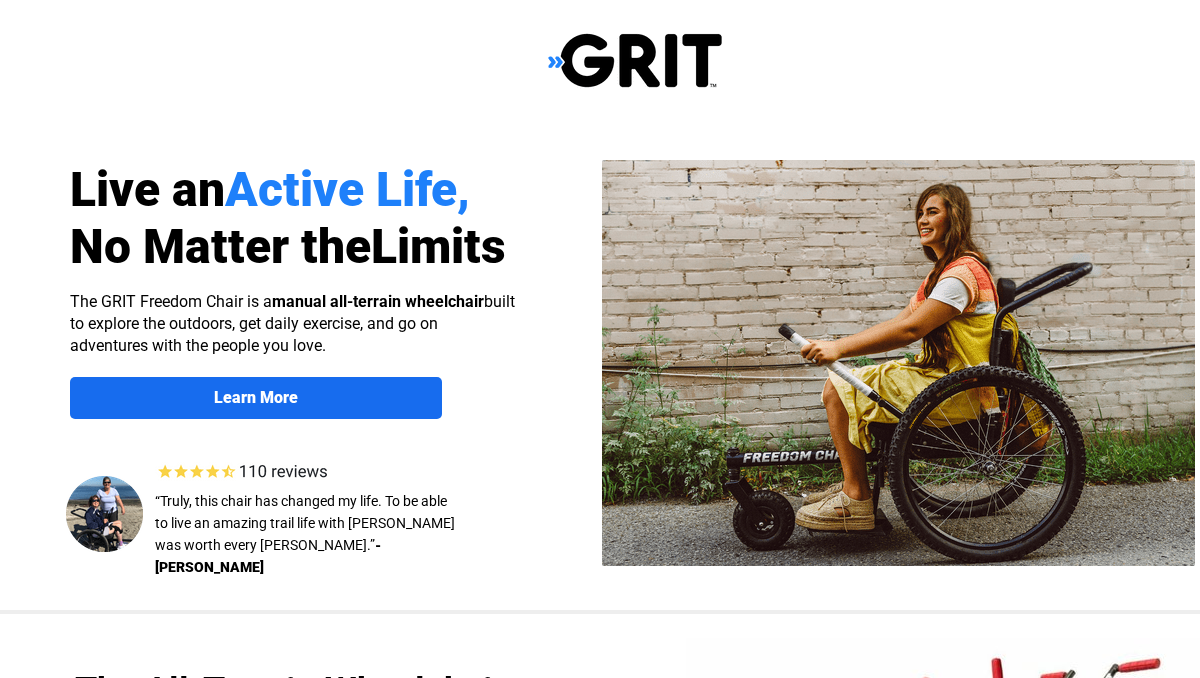 click on "Learn More" at bounding box center (256, 398) 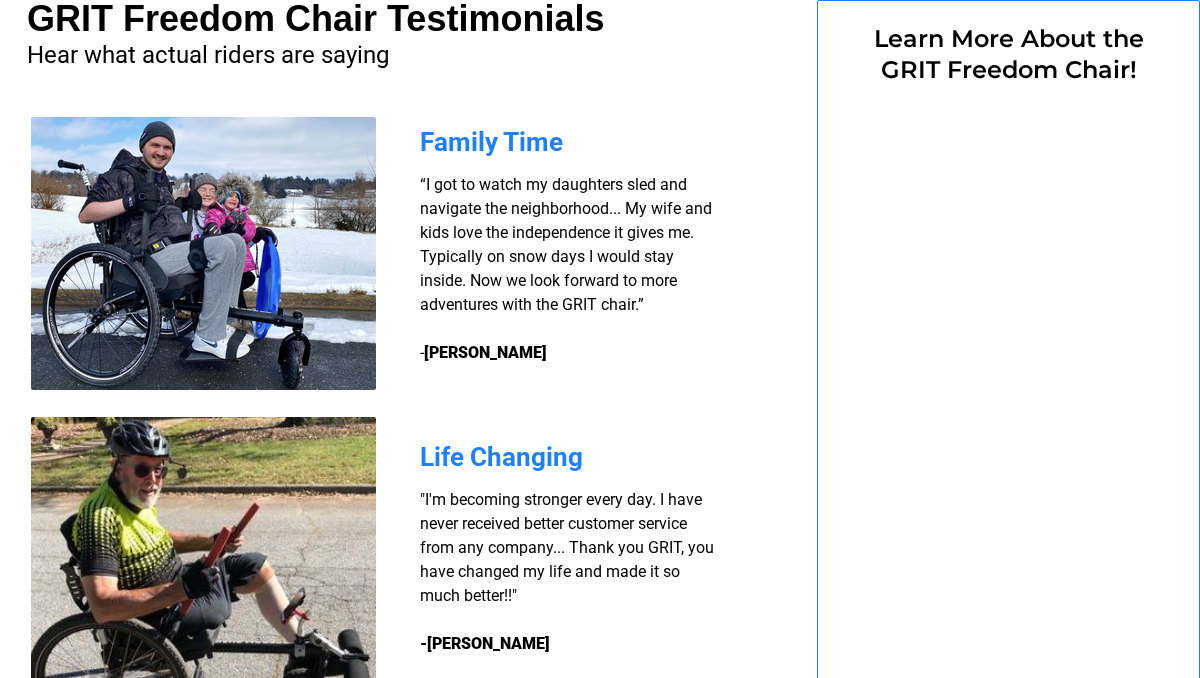 scroll, scrollTop: 1545, scrollLeft: 30, axis: both 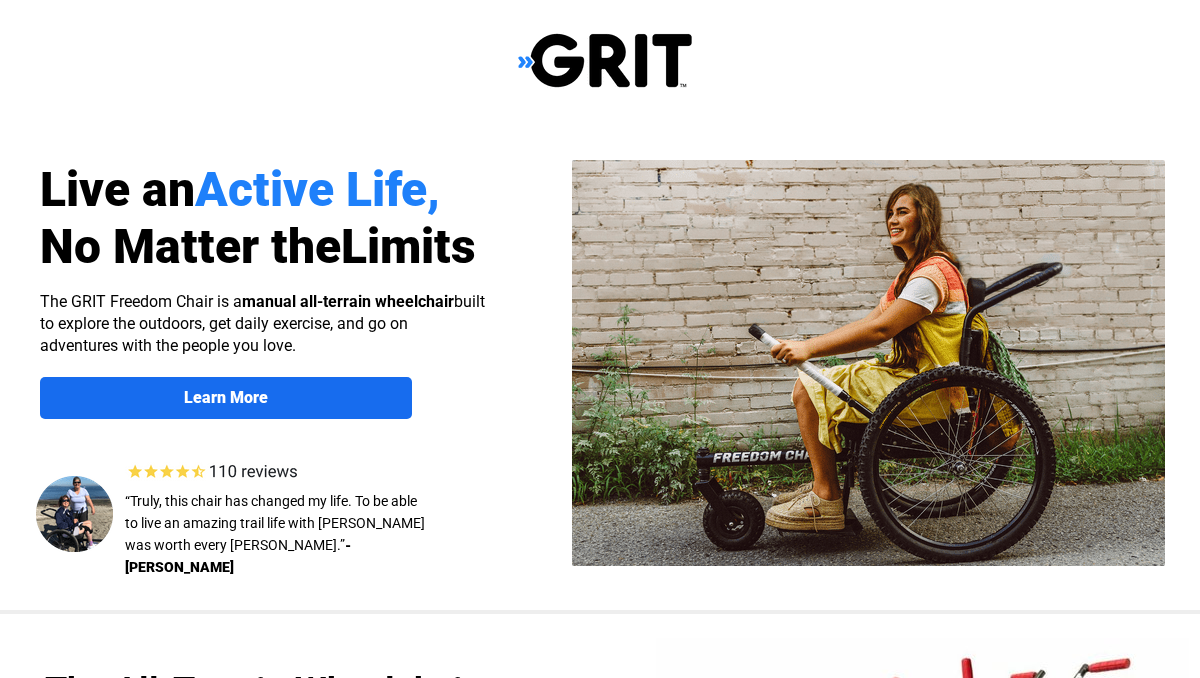 click on "Learn More" at bounding box center [226, 398] 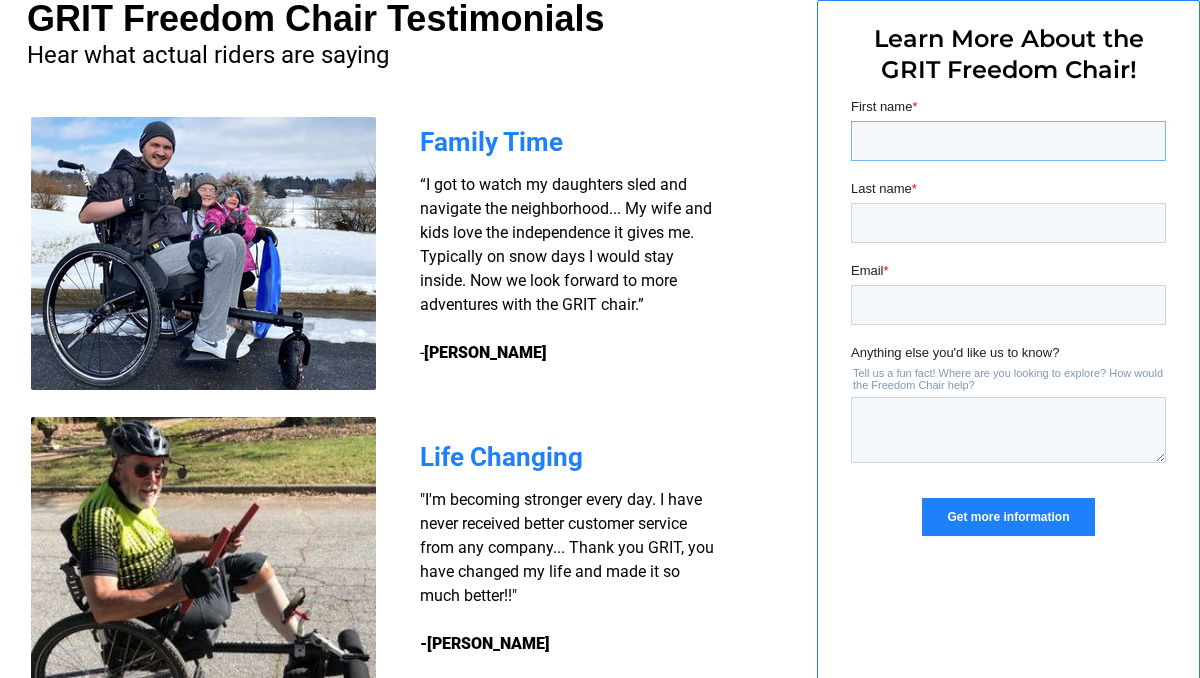 click on "First name *" at bounding box center (1008, 141) 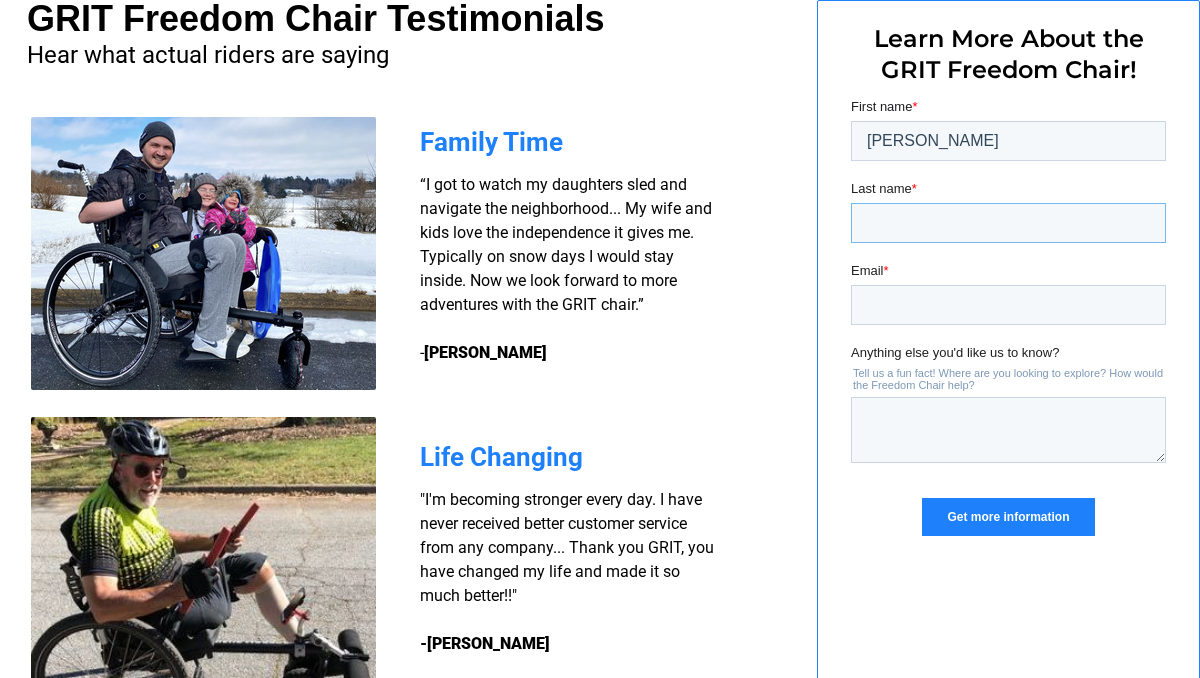 type on "Drury" 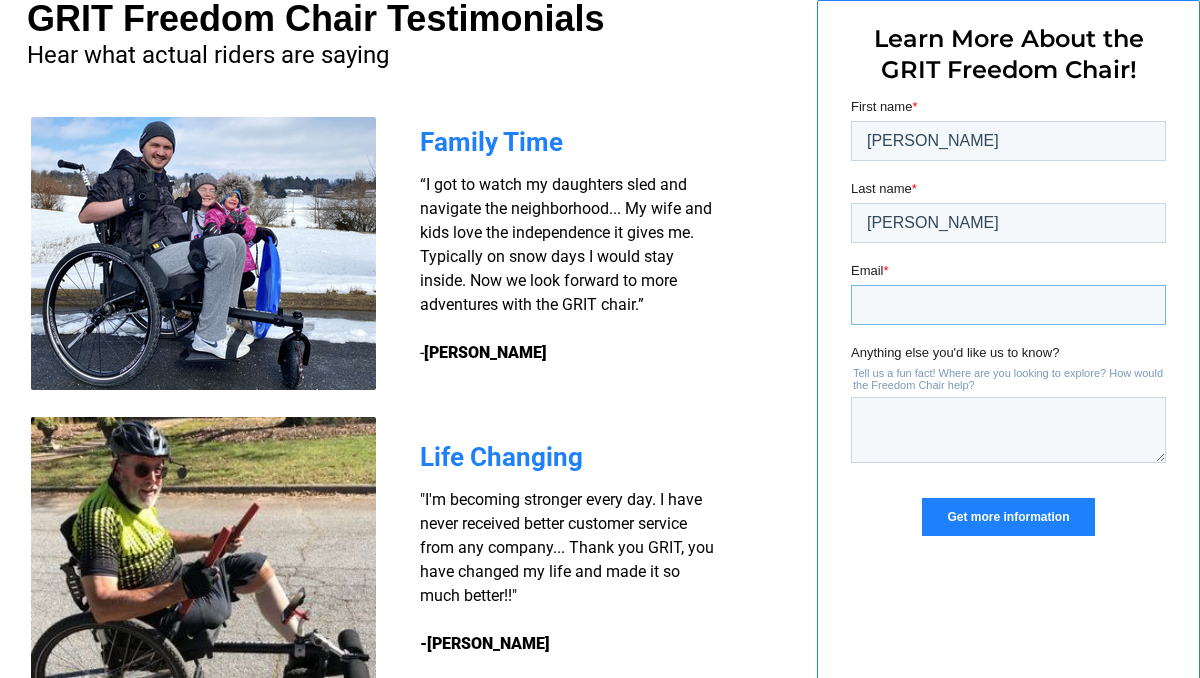 click on "Email *" at bounding box center (1008, 305) 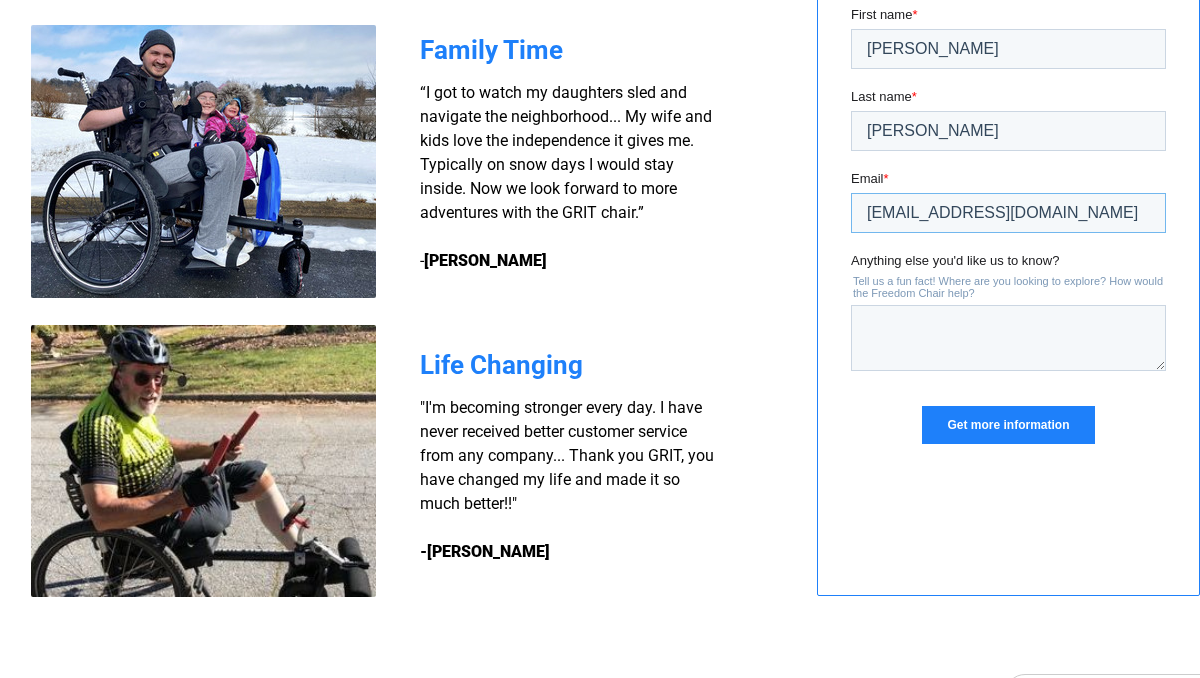 scroll, scrollTop: 1670, scrollLeft: 30, axis: both 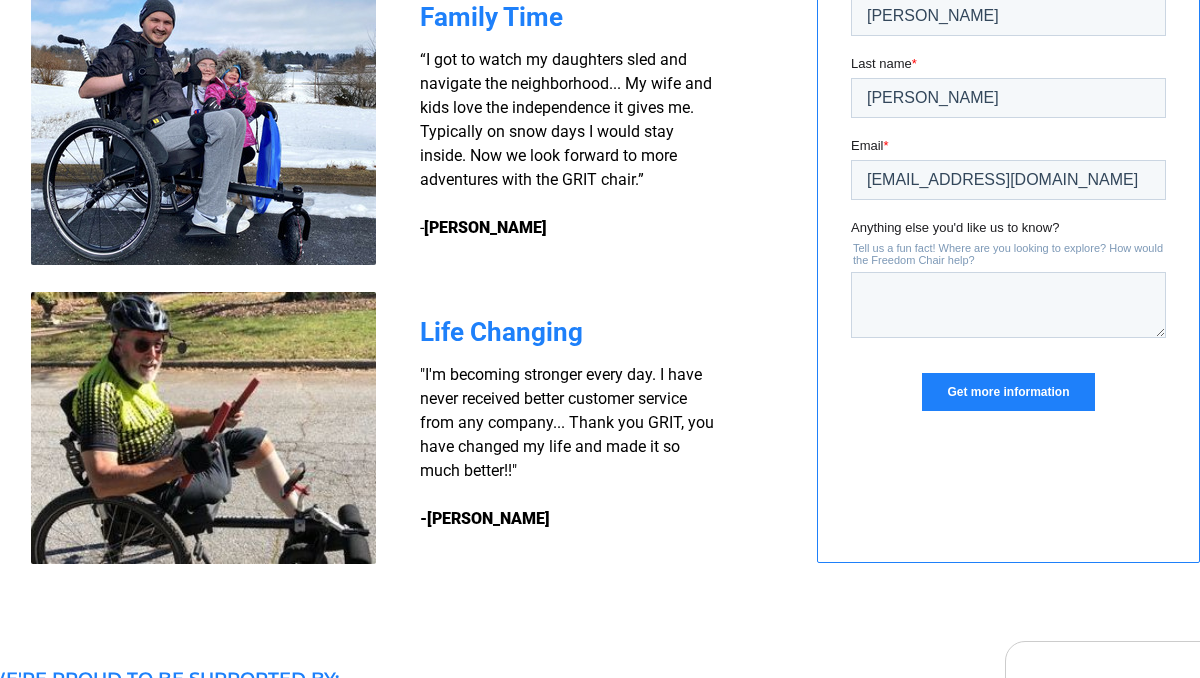 click on "Get more information" at bounding box center (1008, 392) 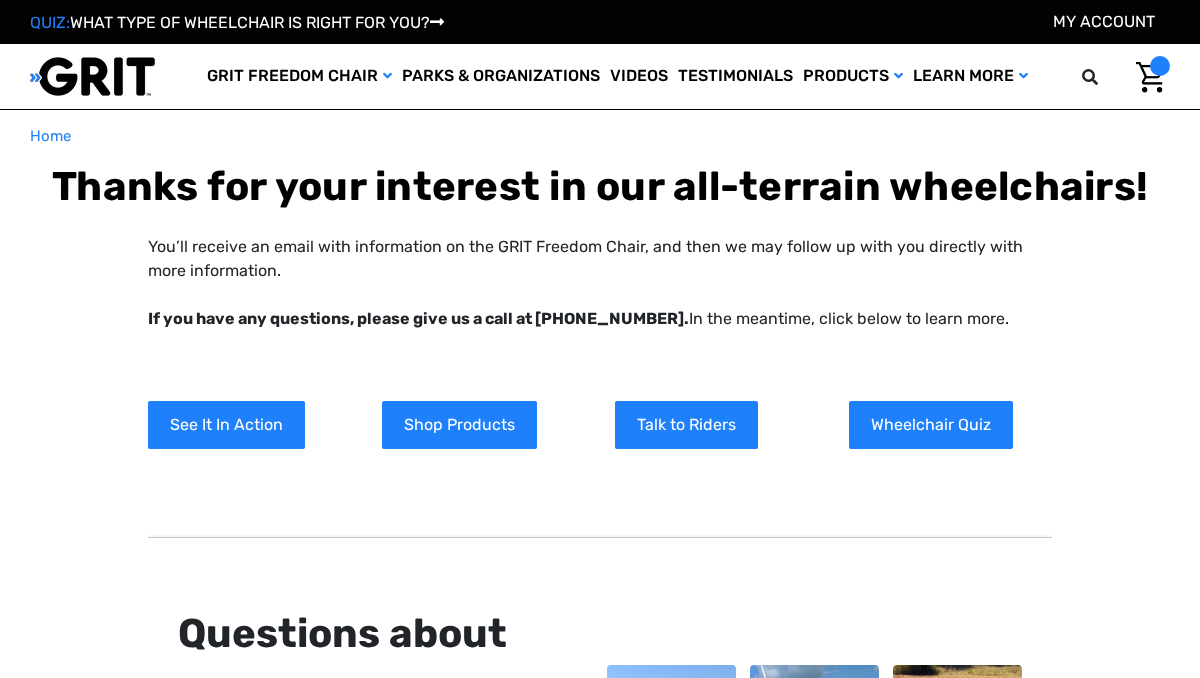 scroll, scrollTop: 0, scrollLeft: 0, axis: both 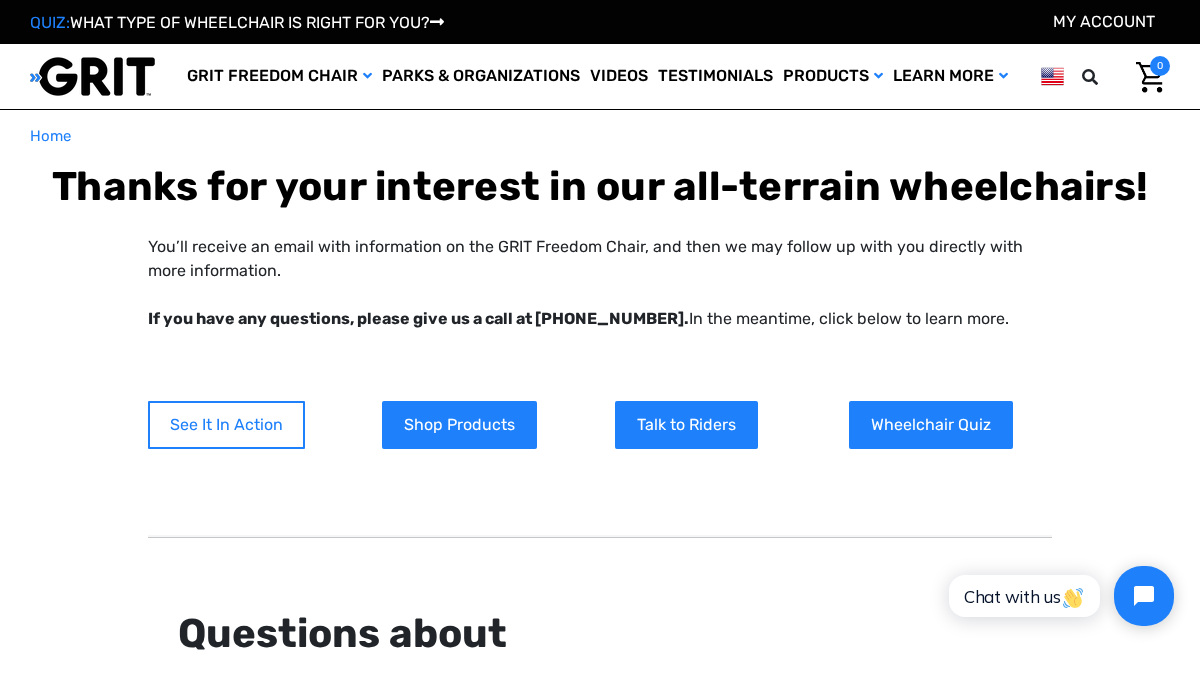 click on "See It In Action" at bounding box center [226, 425] 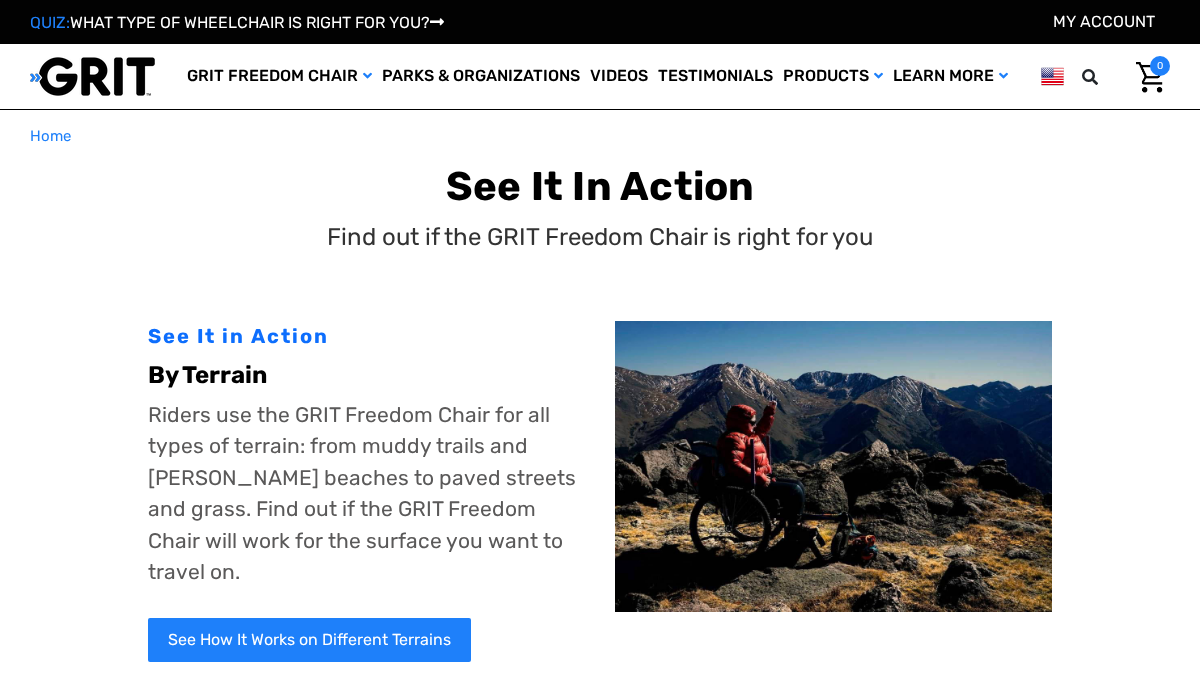 scroll, scrollTop: 0, scrollLeft: 0, axis: both 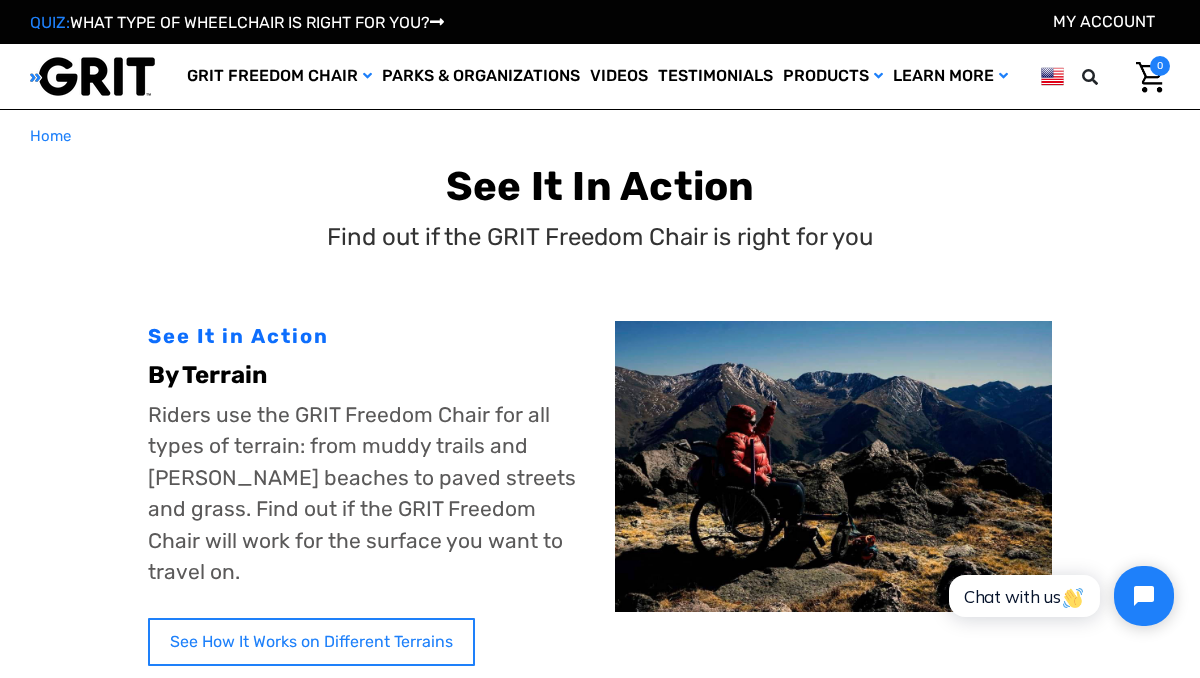 click on "See How It Works on Different Terrains" at bounding box center [311, 642] 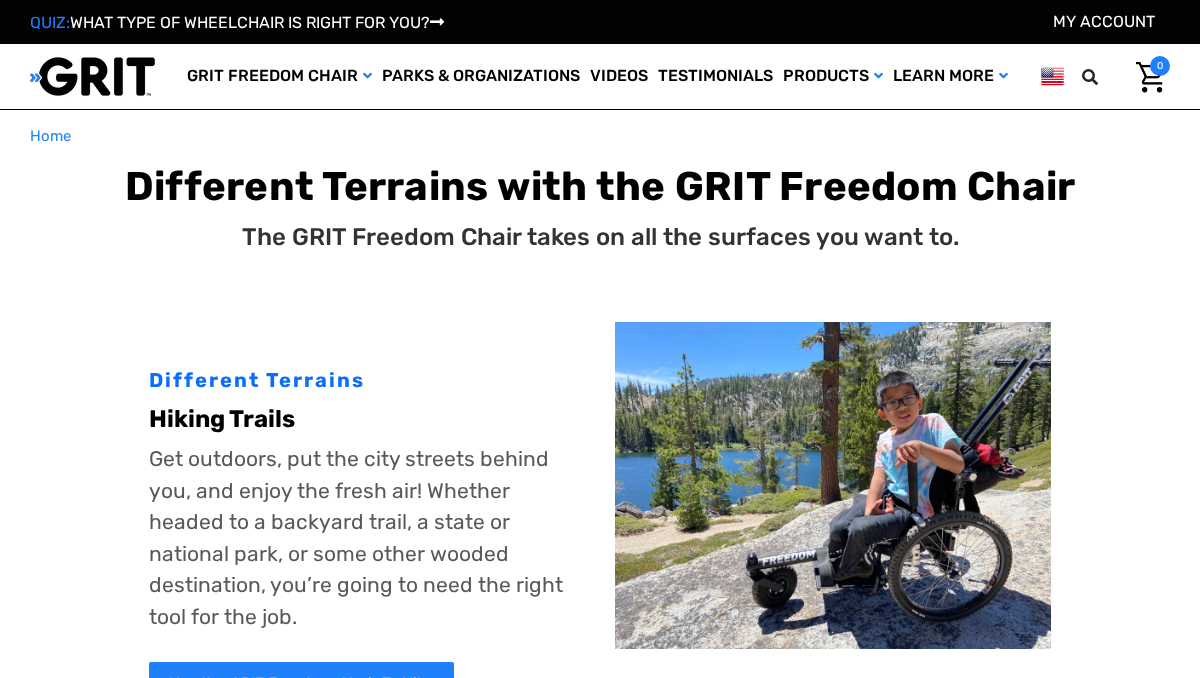 scroll, scrollTop: 0, scrollLeft: 0, axis: both 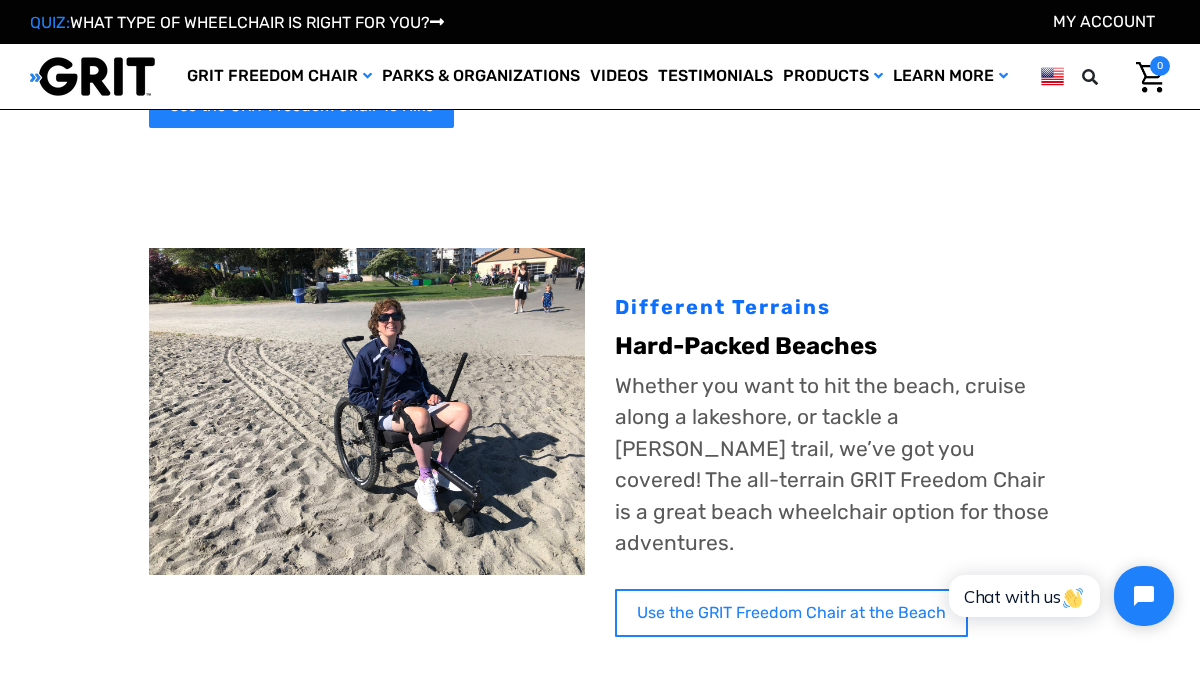 click on "Use the GRIT Freedom Chair at the Beach" at bounding box center [791, 613] 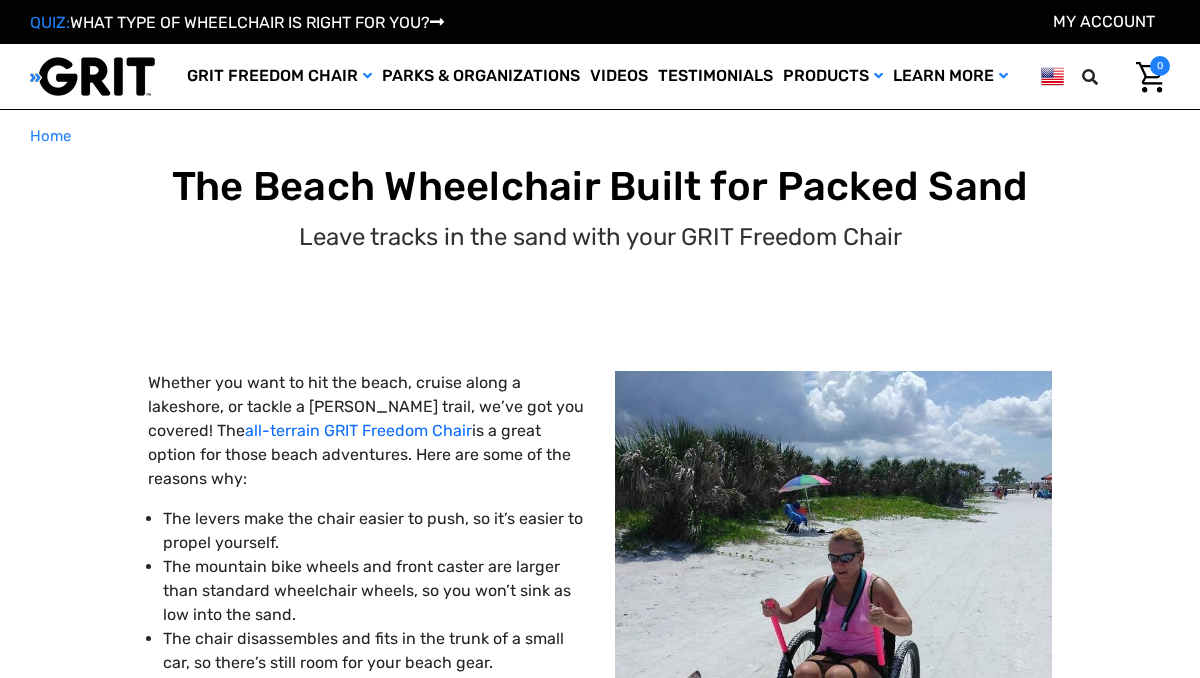 scroll, scrollTop: 0, scrollLeft: 0, axis: both 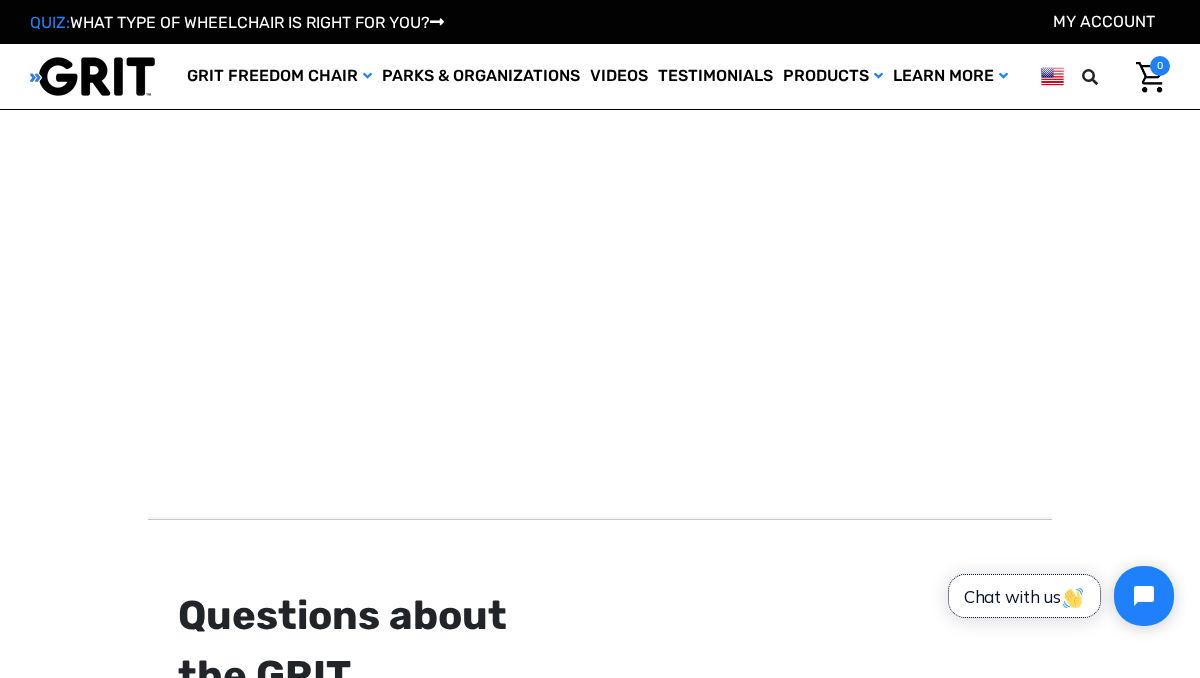 click on "Chat with us" at bounding box center [1024, 596] 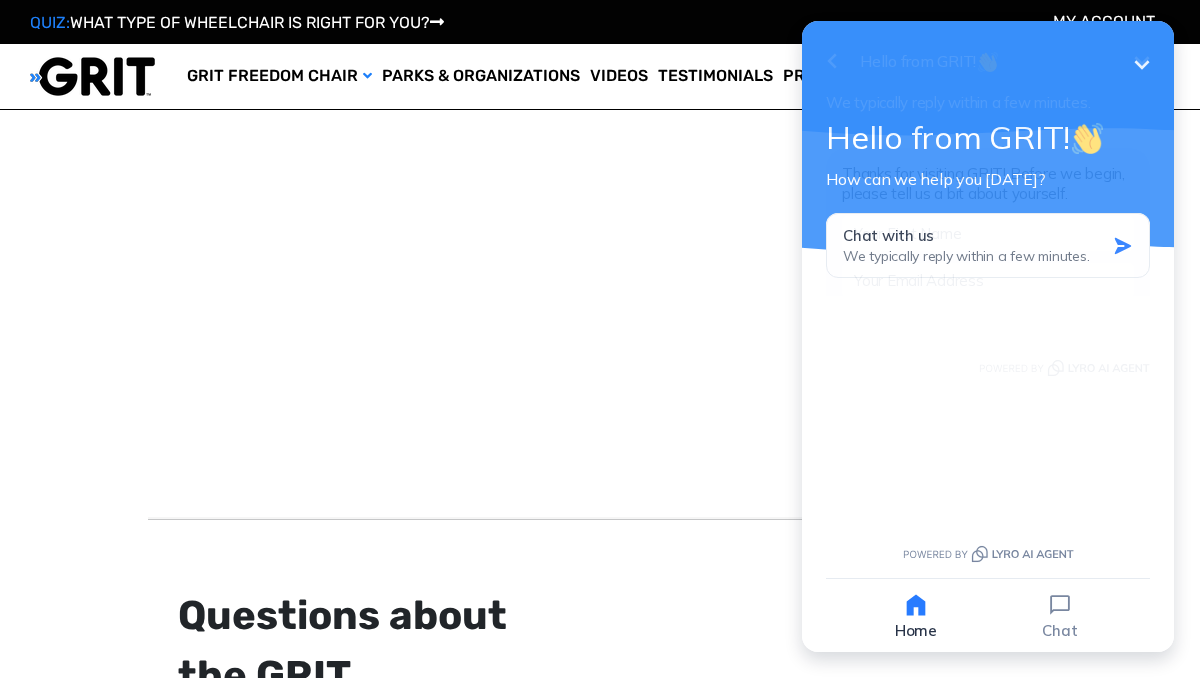 scroll, scrollTop: 0, scrollLeft: 0, axis: both 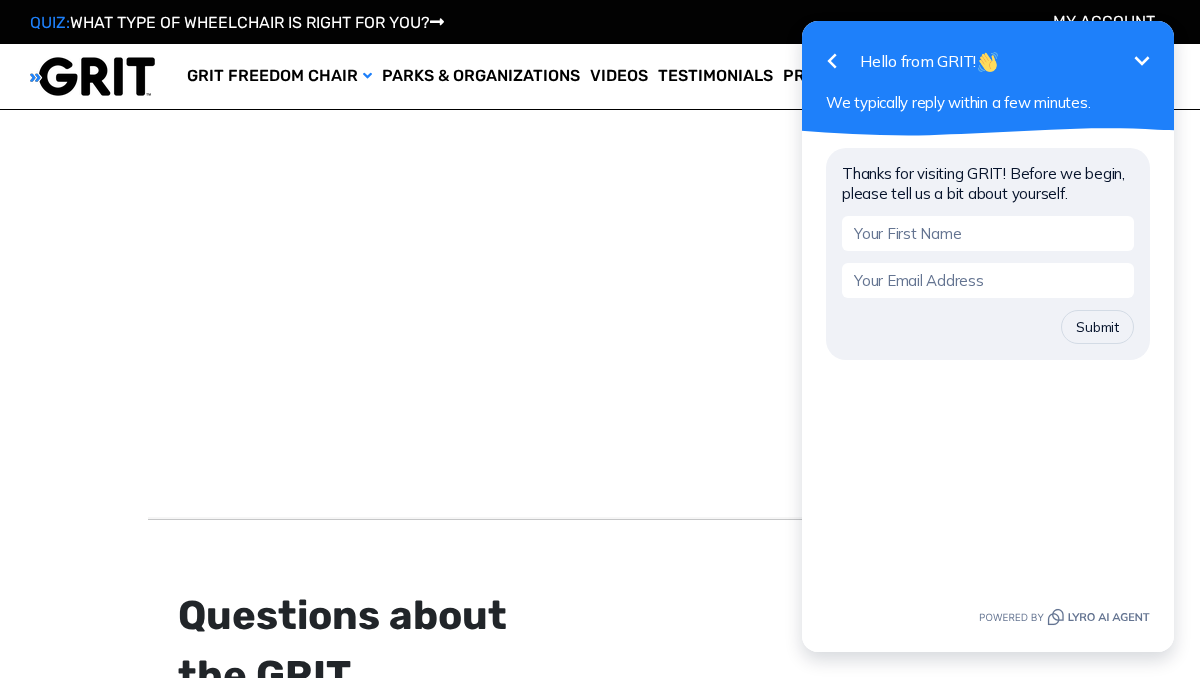 click at bounding box center [988, 233] 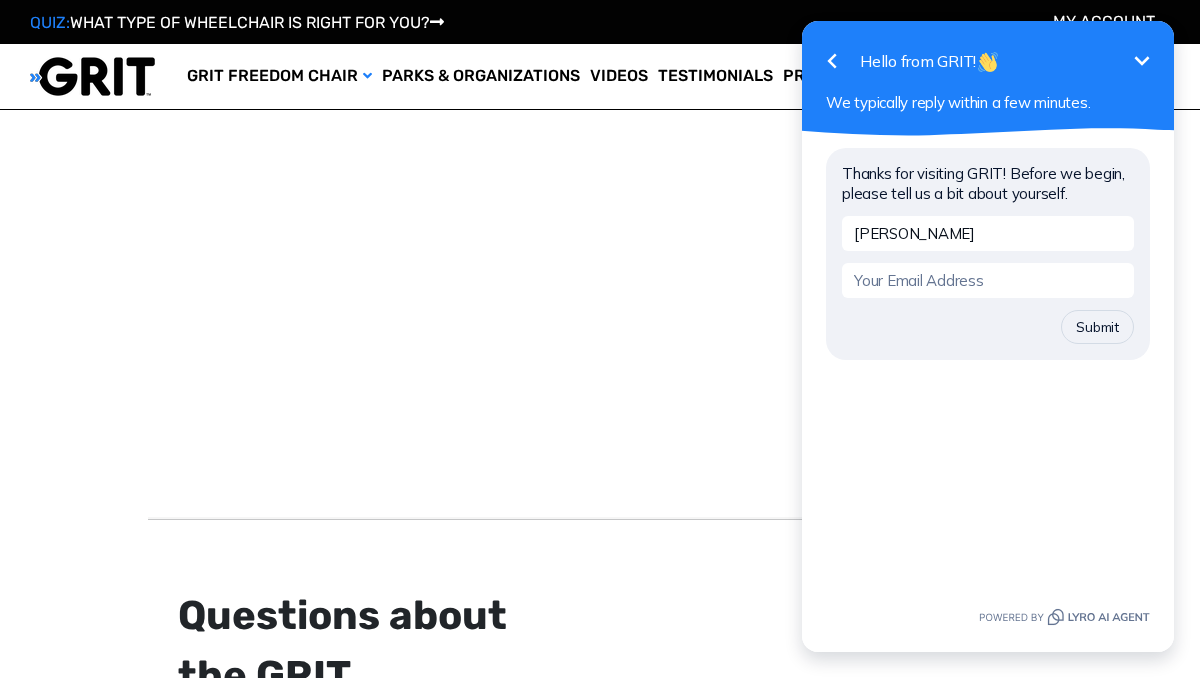click on "[PERSON_NAME]" at bounding box center (988, 233) 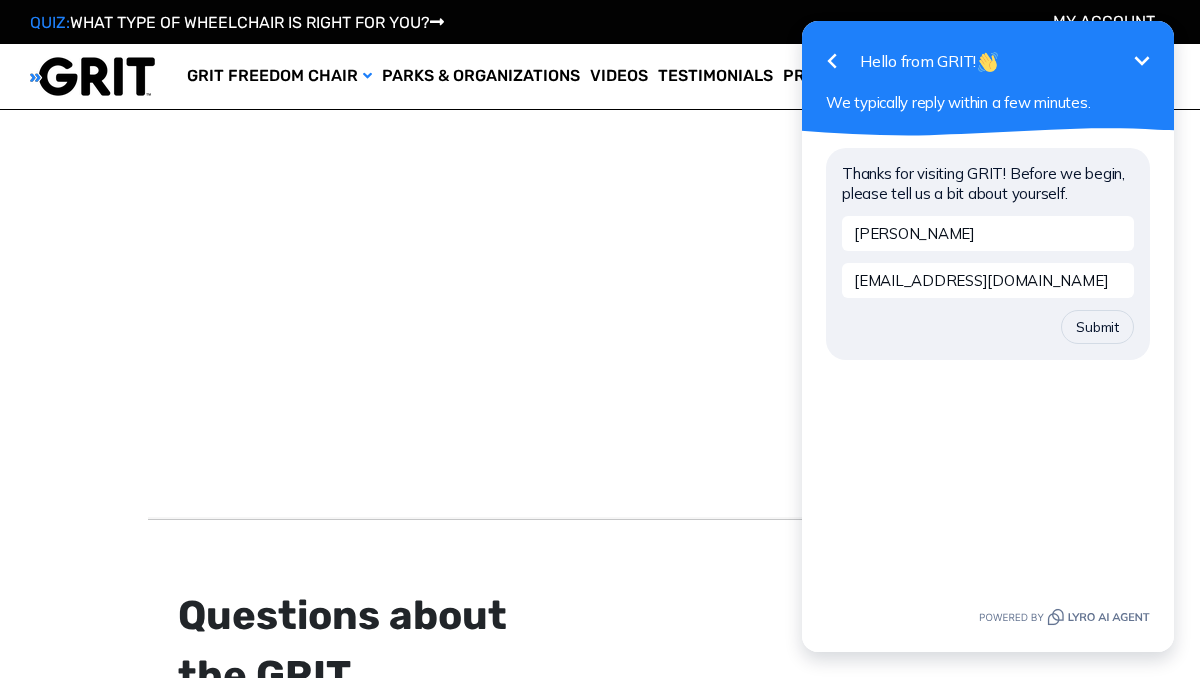 type on "[EMAIL_ADDRESS][DOMAIN_NAME]" 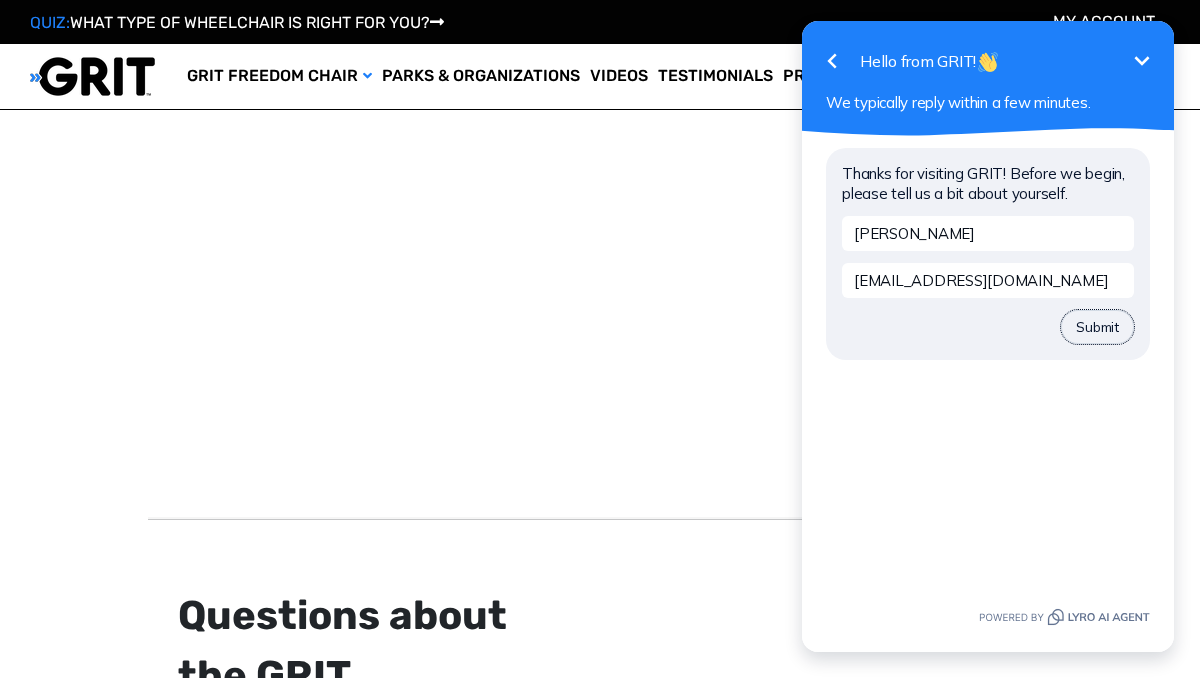 click on "Submit" at bounding box center [1097, 327] 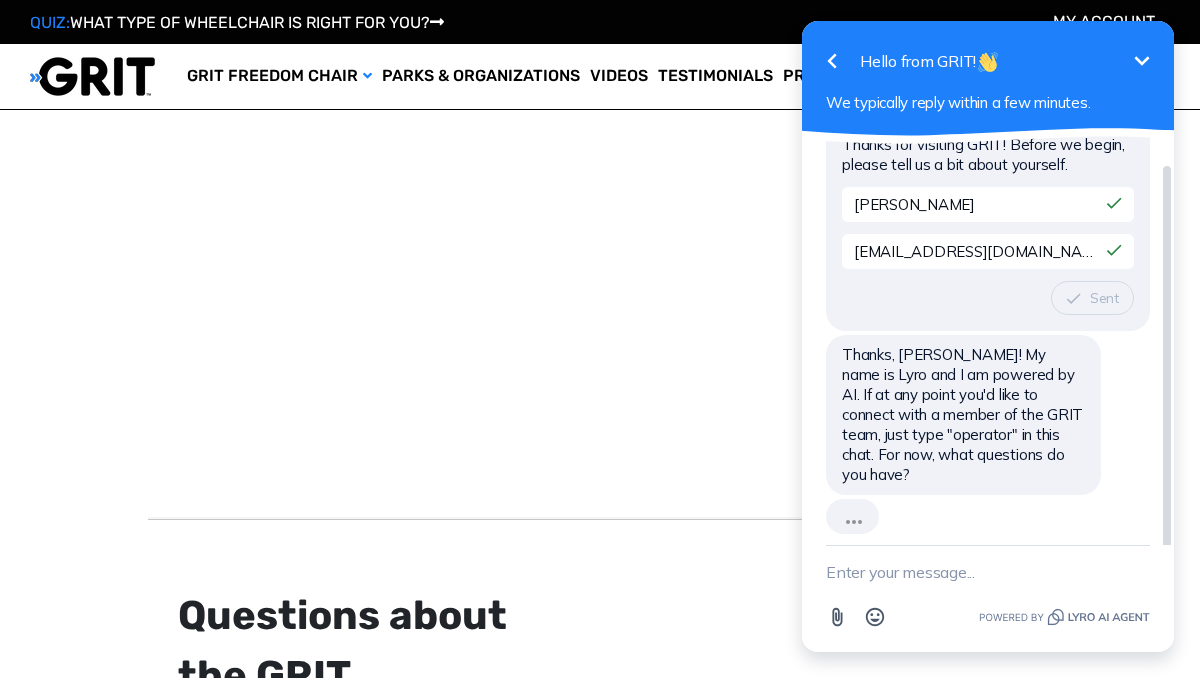 scroll, scrollTop: 0, scrollLeft: 0, axis: both 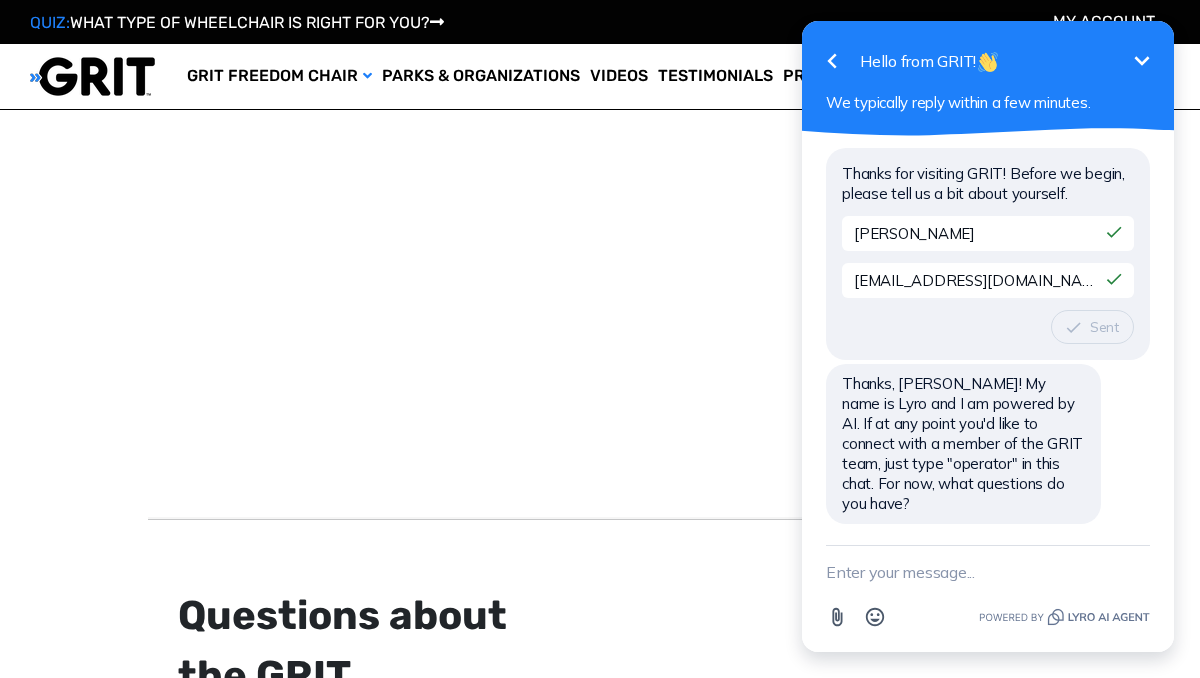 click at bounding box center [988, 572] 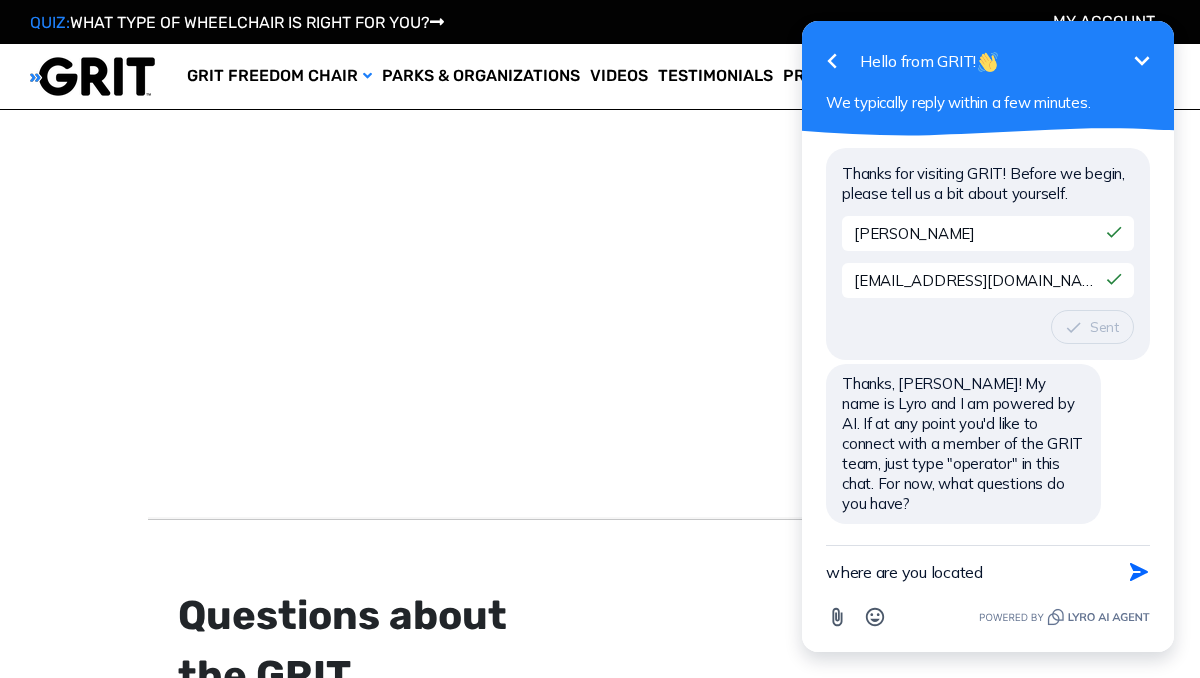 type on "where are you located." 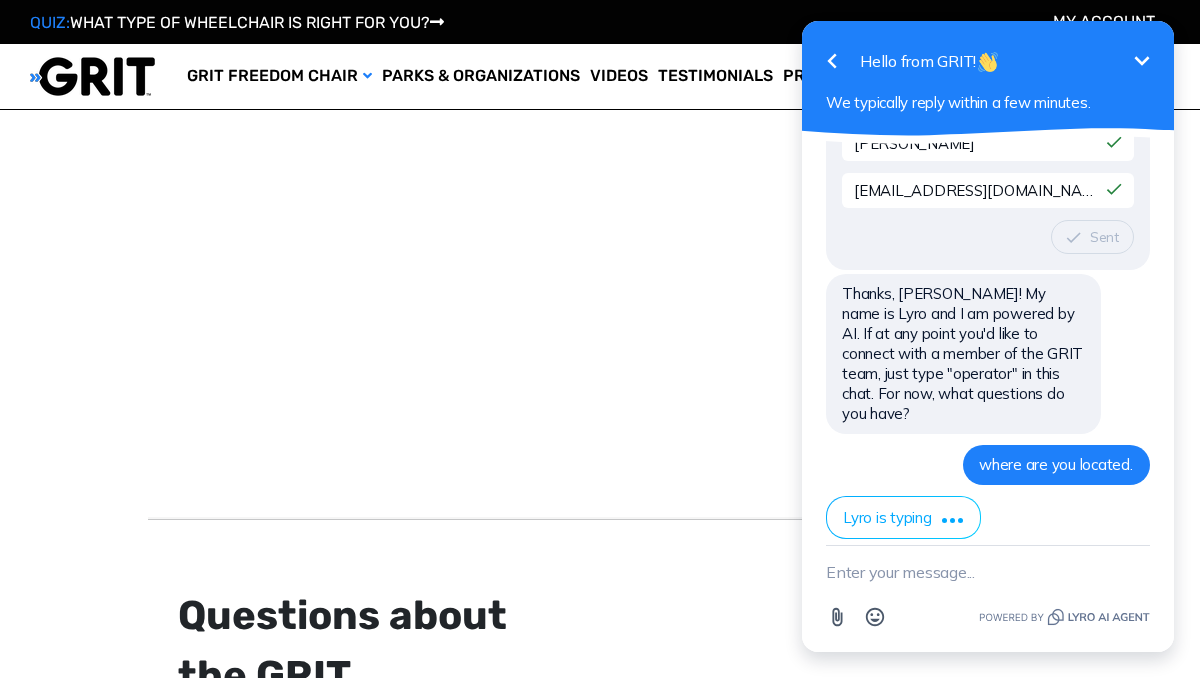 scroll, scrollTop: 175, scrollLeft: 0, axis: vertical 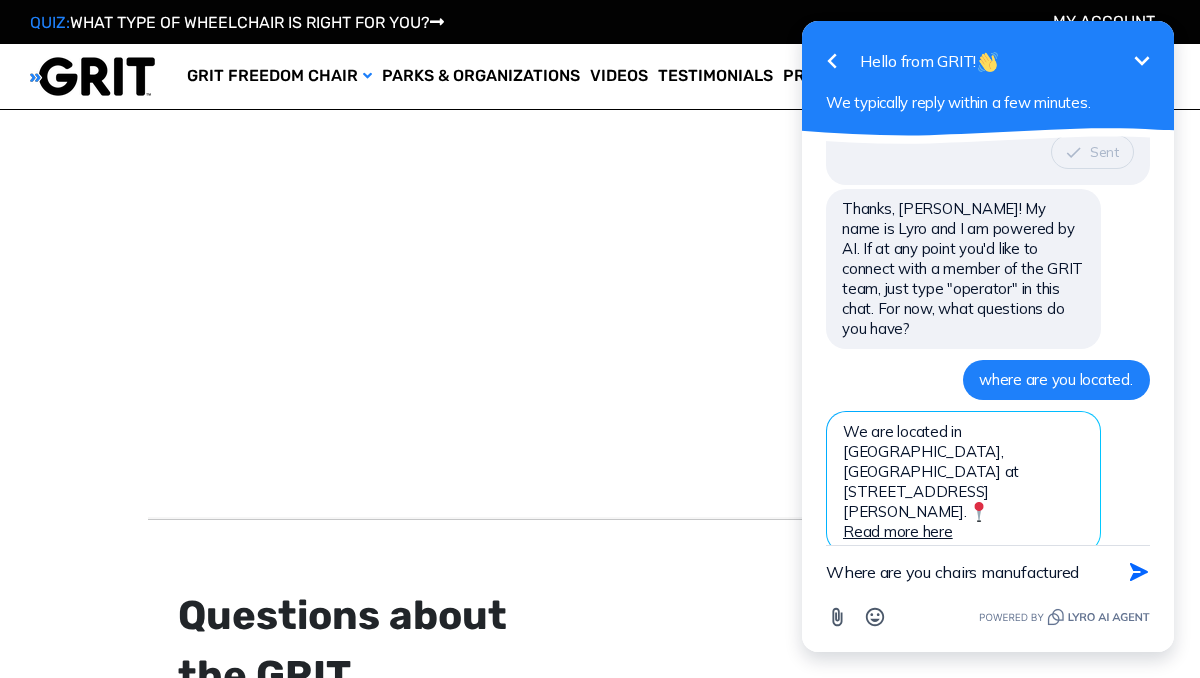 type on "Where are you chairs manufactured?" 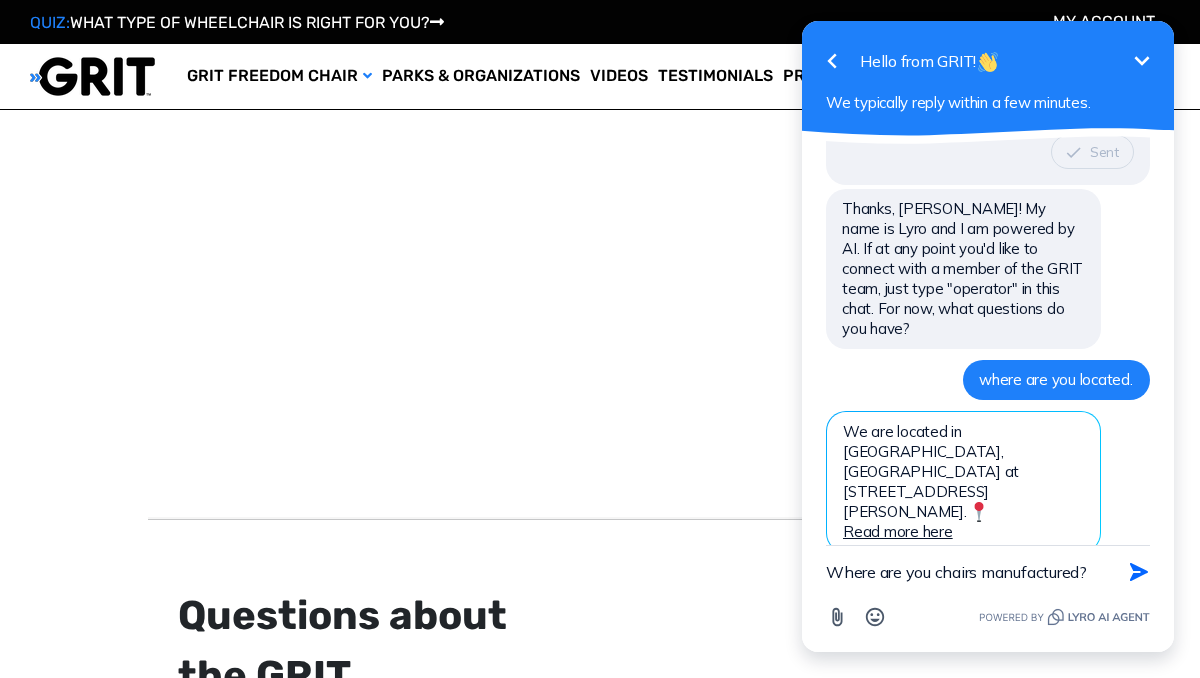 type 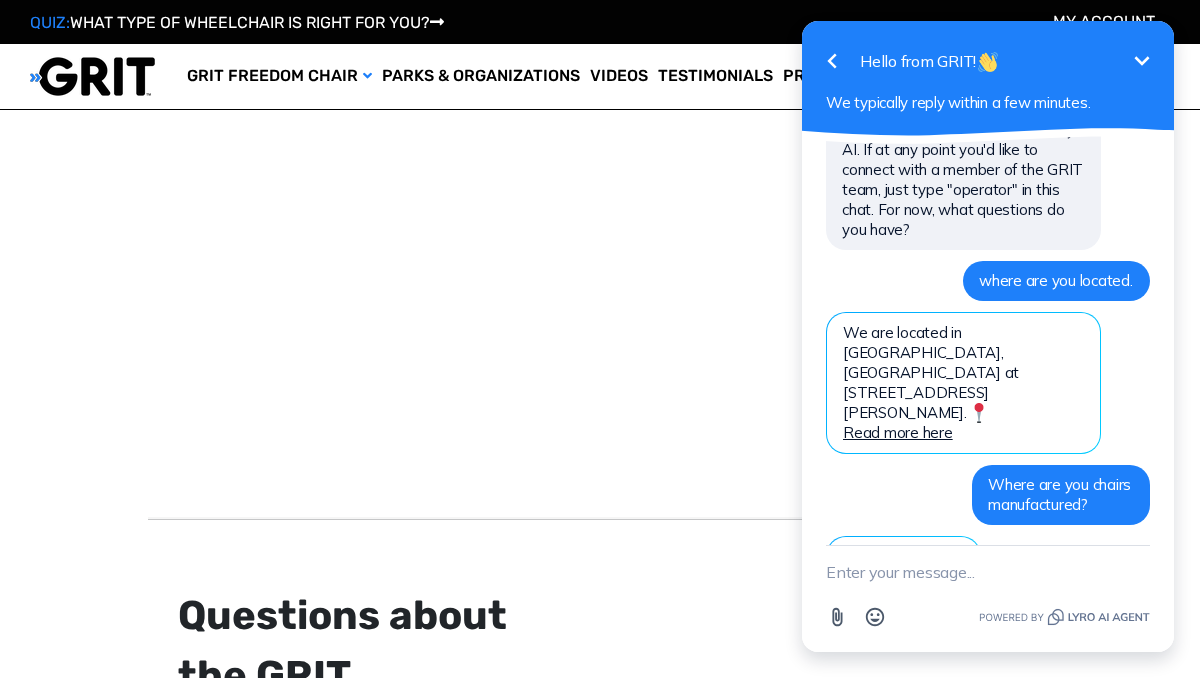 scroll, scrollTop: 419, scrollLeft: 0, axis: vertical 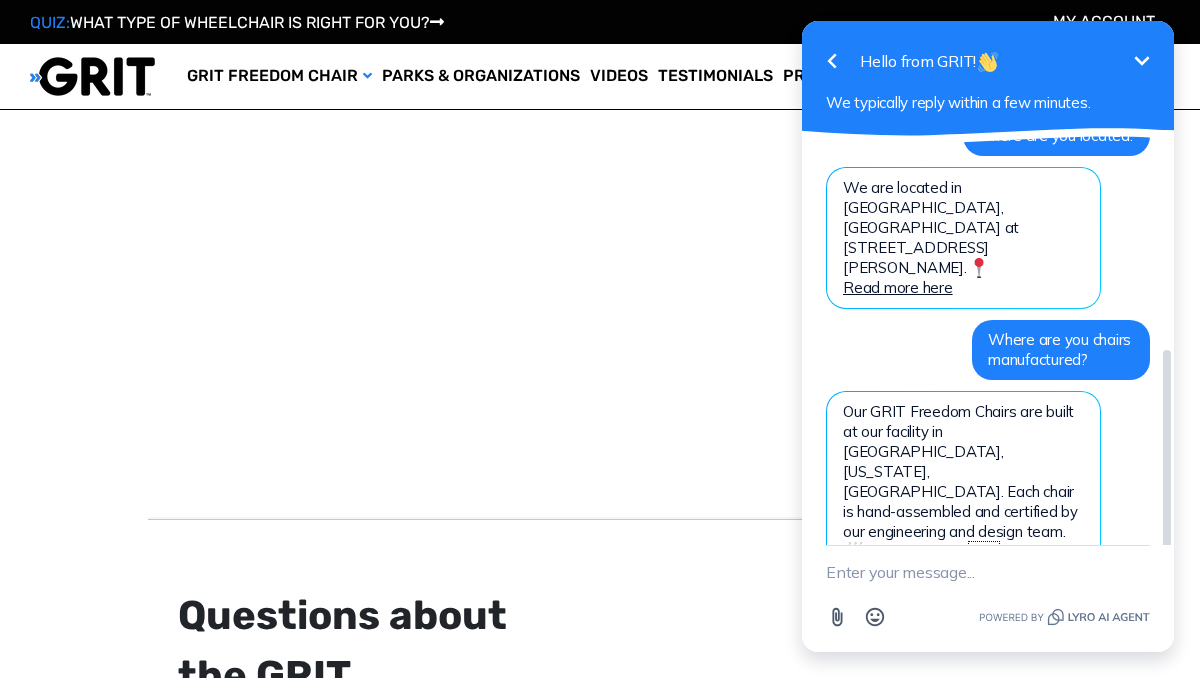 click on "here" at bounding box center [984, 551] 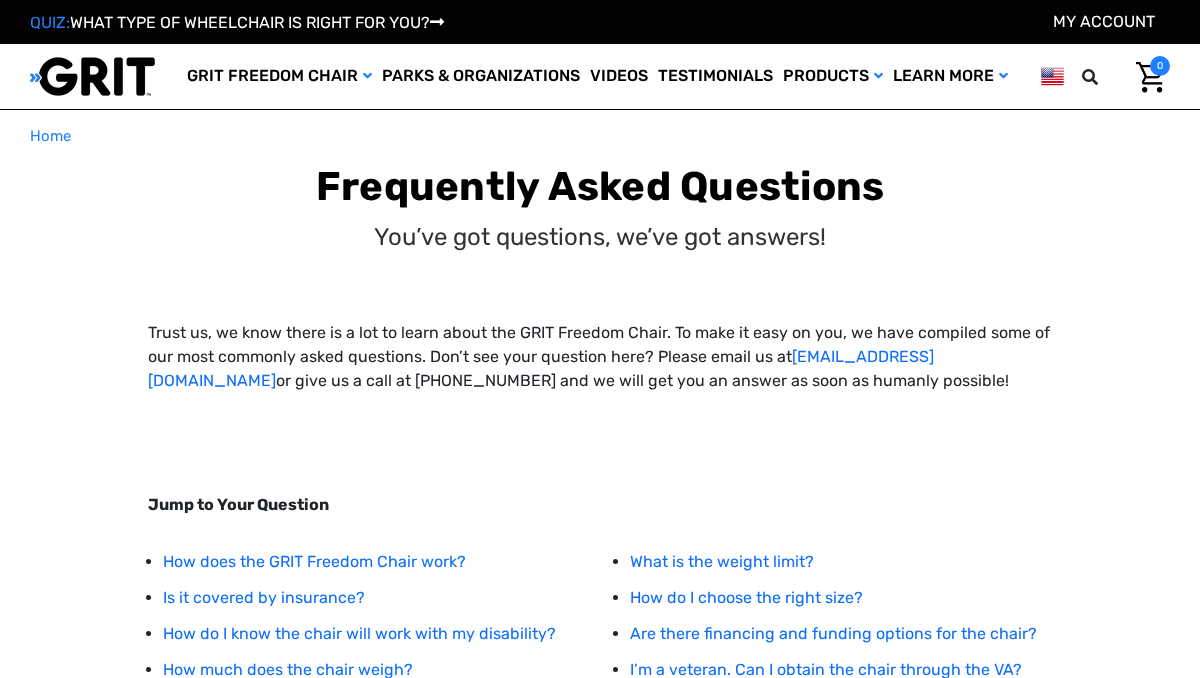 scroll, scrollTop: 0, scrollLeft: 0, axis: both 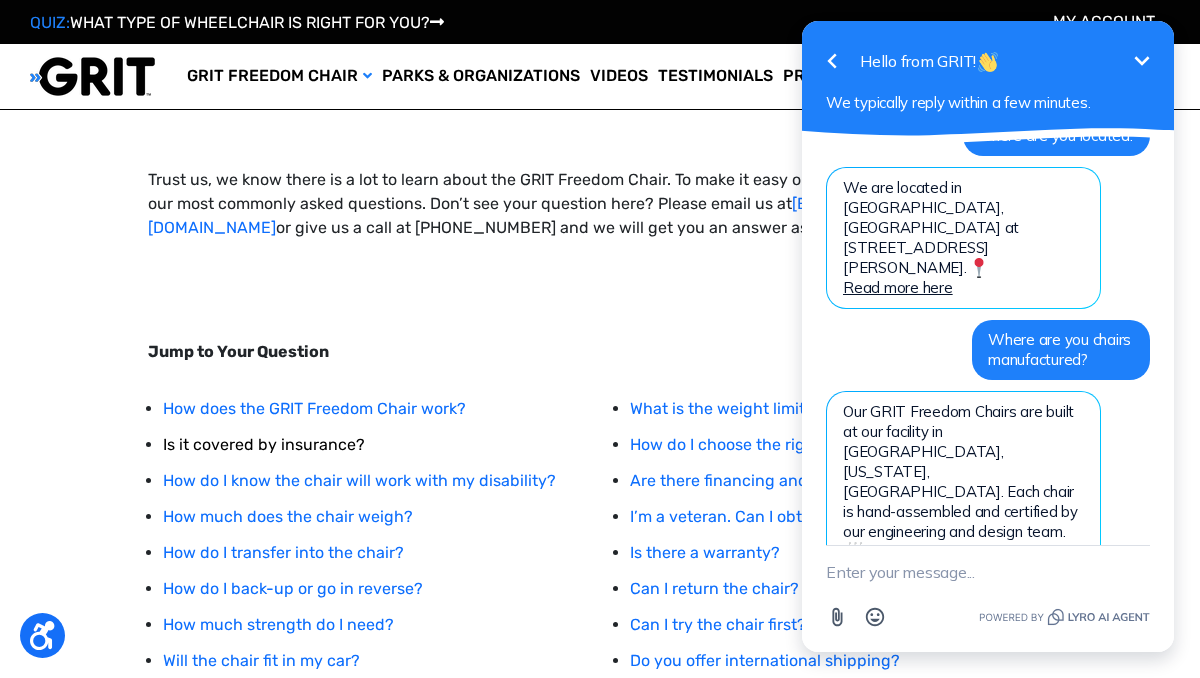 click on "Is it covered by insurance?" at bounding box center [264, 444] 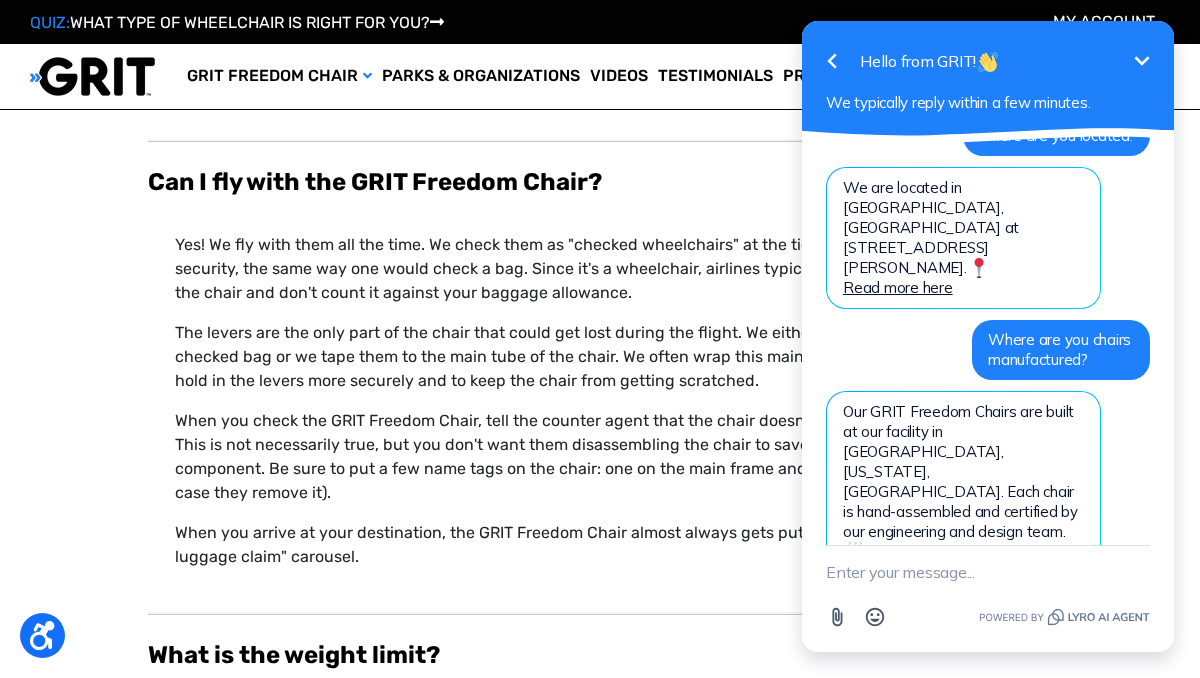 scroll, scrollTop: 4303, scrollLeft: 0, axis: vertical 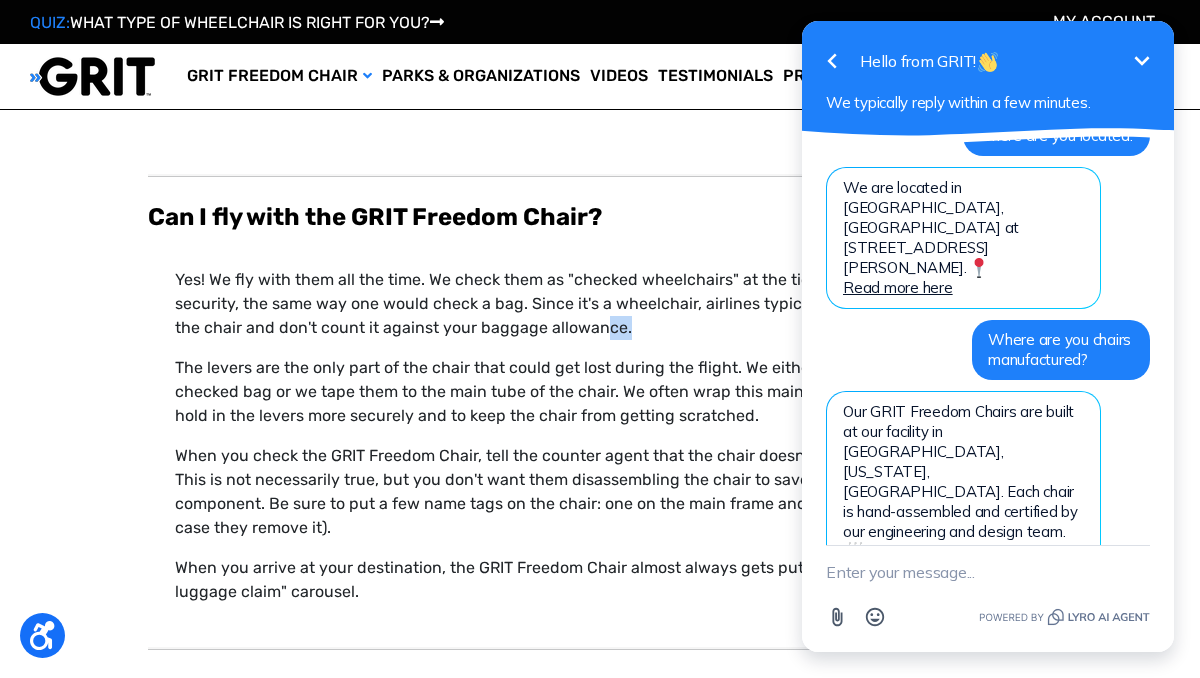 drag, startPoint x: 760, startPoint y: 261, endPoint x: 575, endPoint y: 266, distance: 185.06755 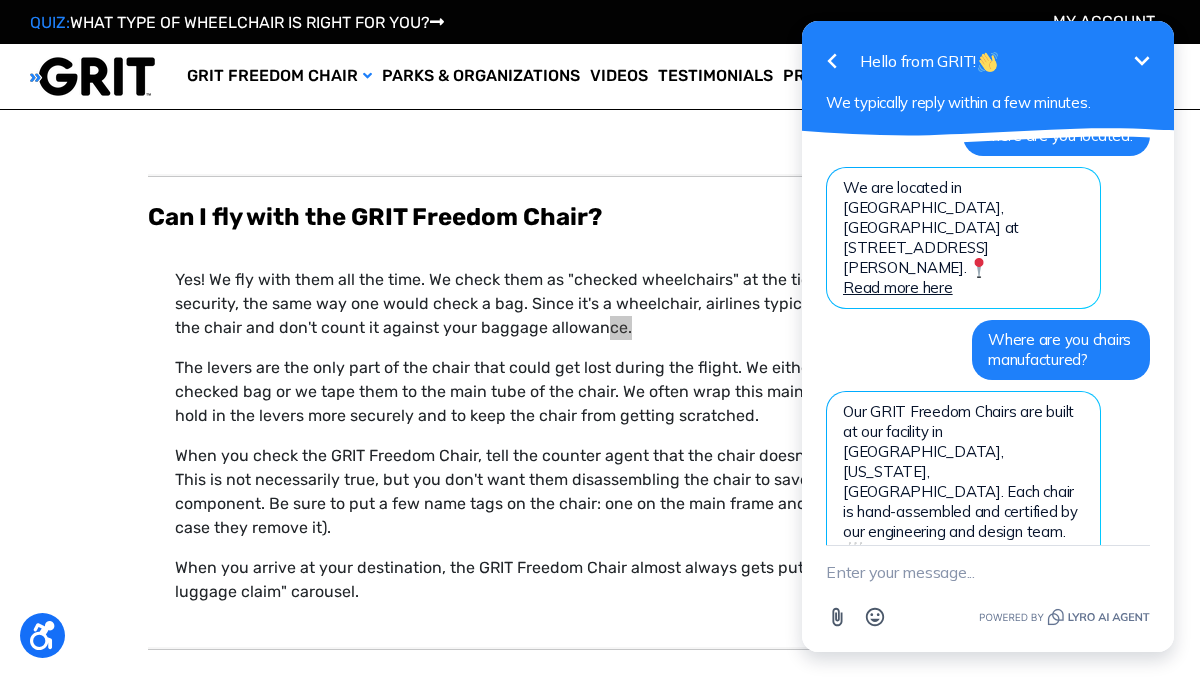 click 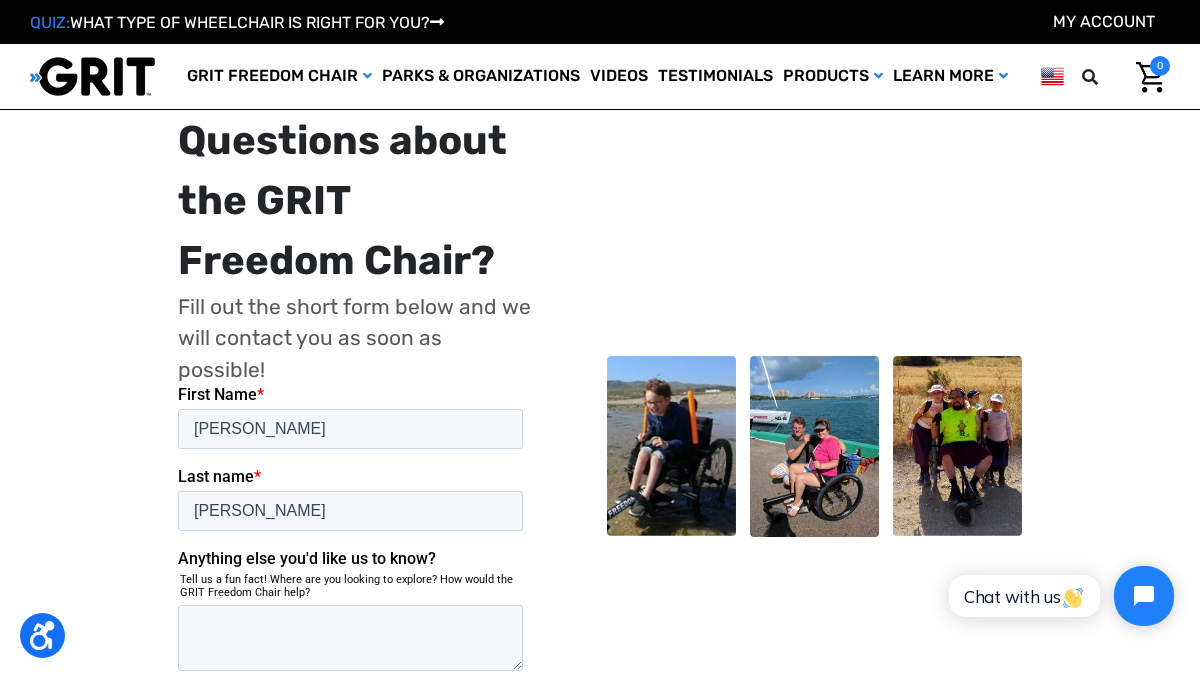 scroll, scrollTop: 7970, scrollLeft: 0, axis: vertical 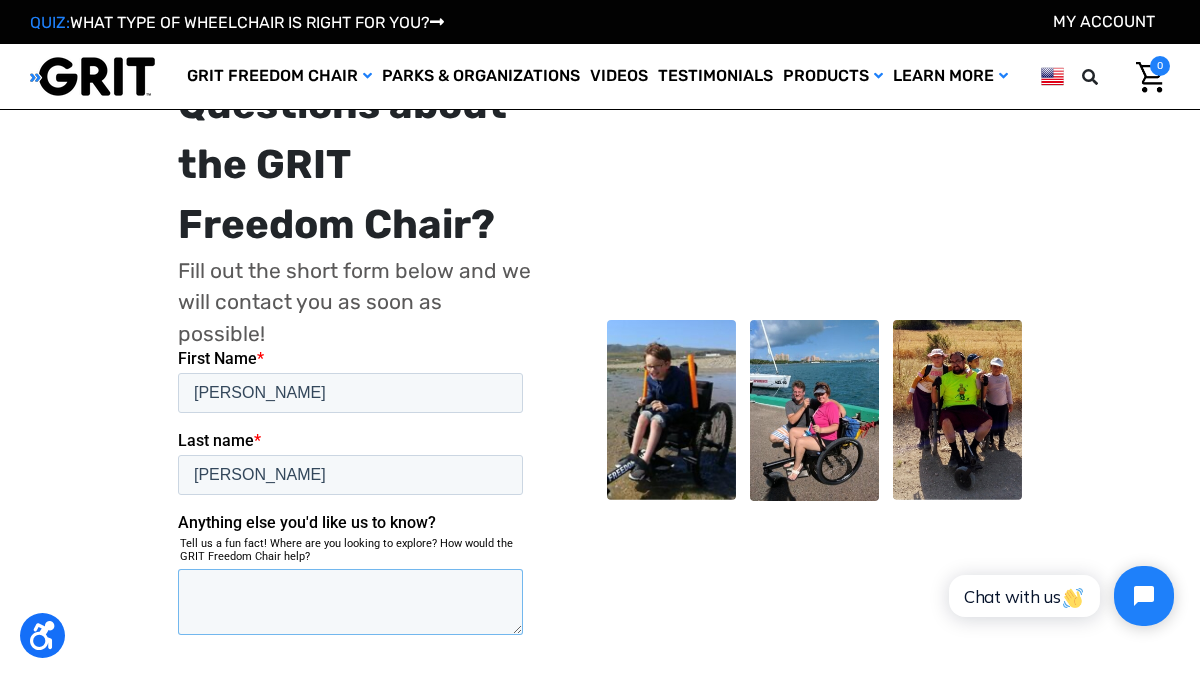 drag, startPoint x: 196, startPoint y: 594, endPoint x: 344, endPoint y: 595, distance: 148.00337 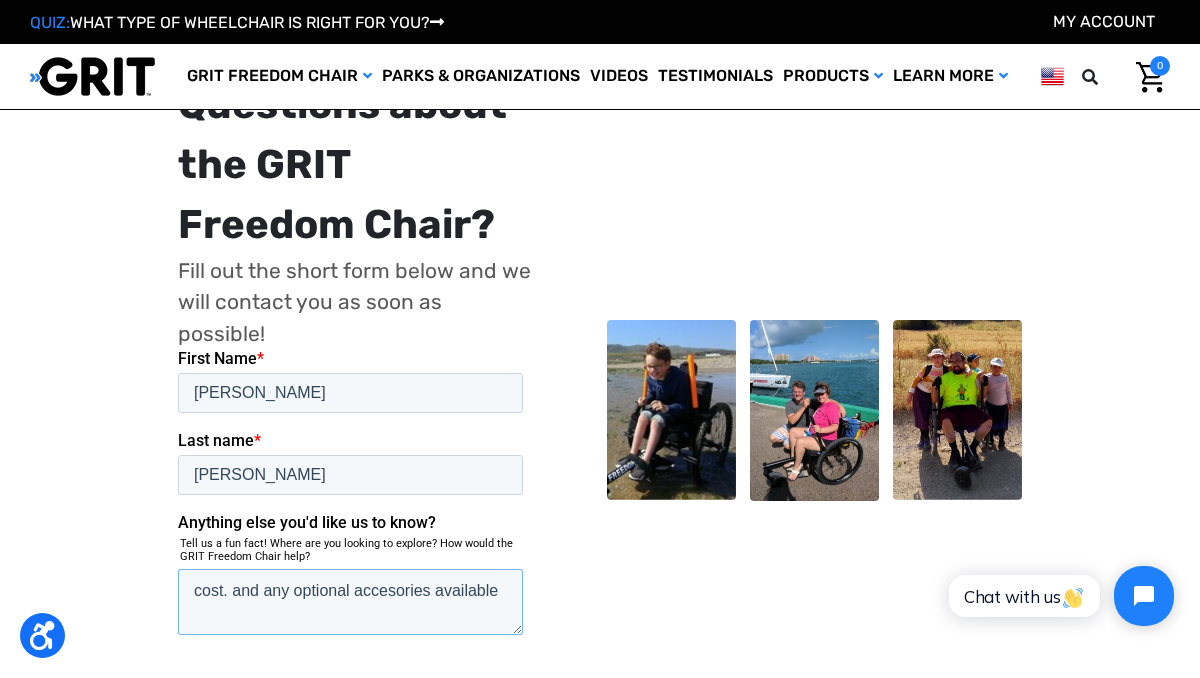 click on "cost. and any optional accesories available" at bounding box center (350, 602) 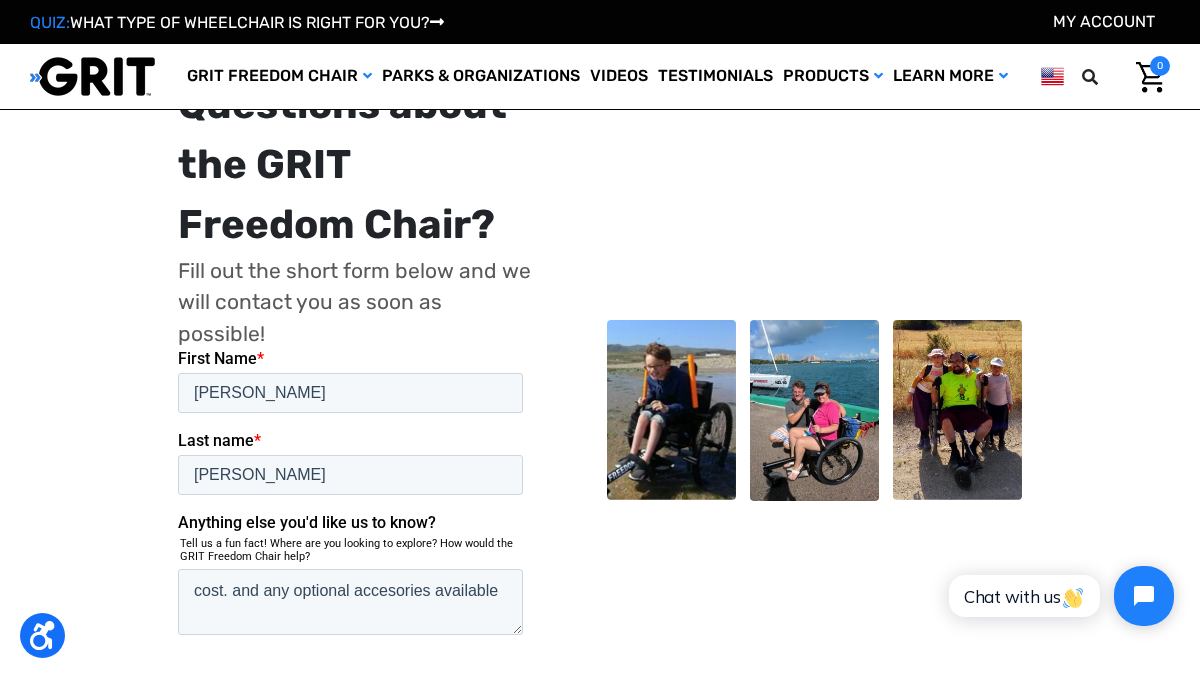 click on "Submit" at bounding box center (226, 708) 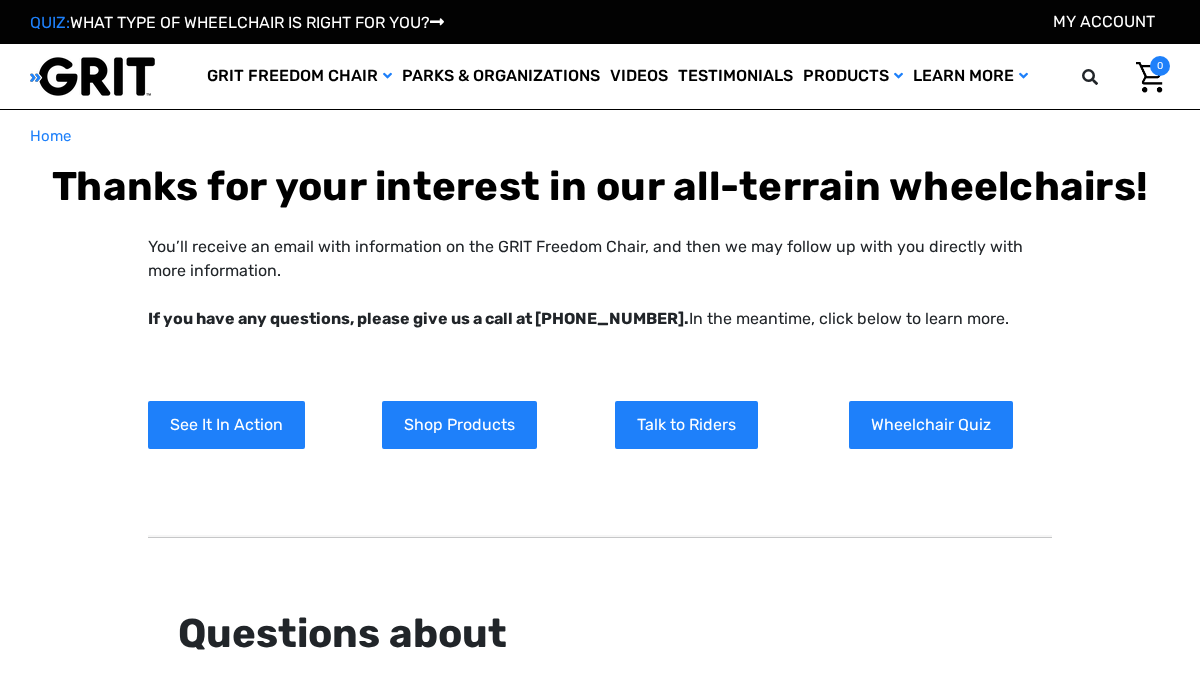 scroll, scrollTop: 0, scrollLeft: 0, axis: both 